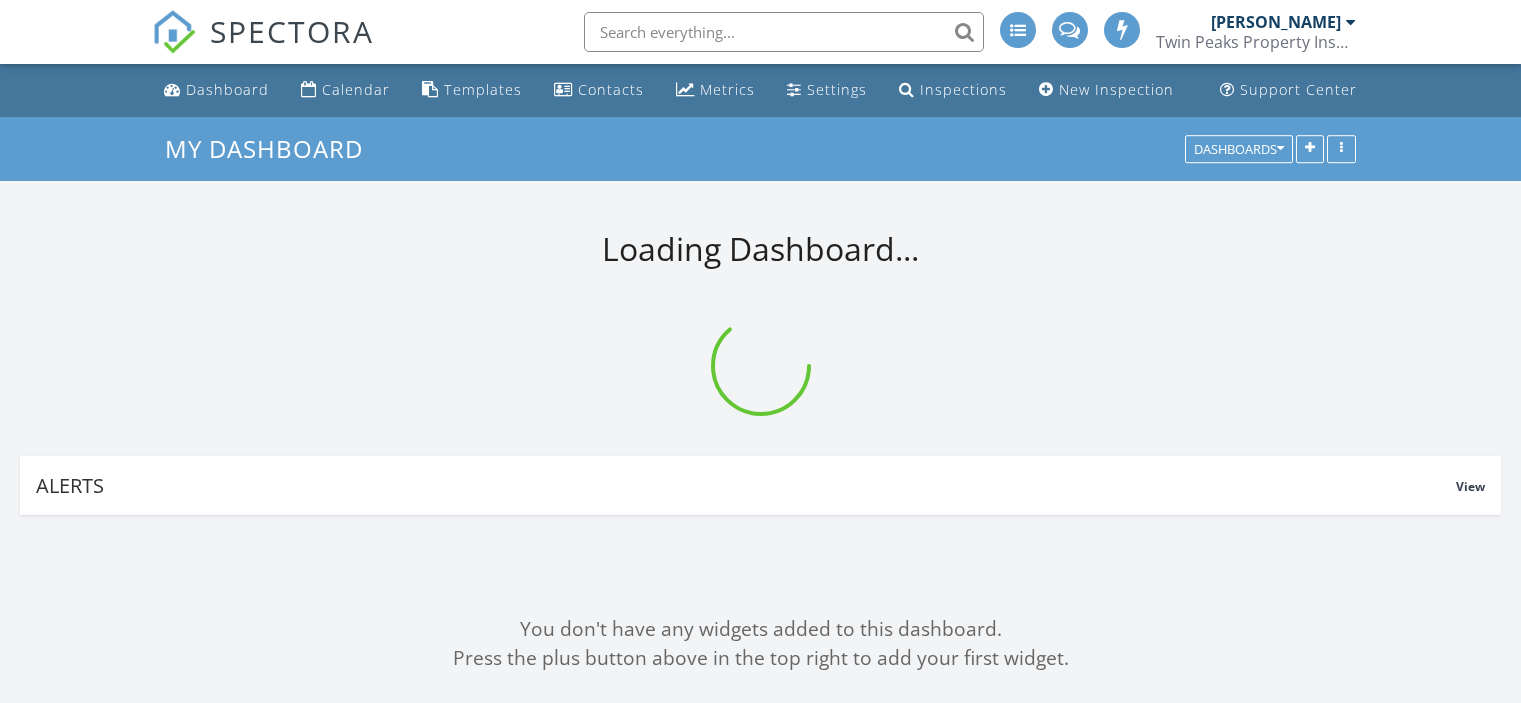 scroll, scrollTop: 0, scrollLeft: 0, axis: both 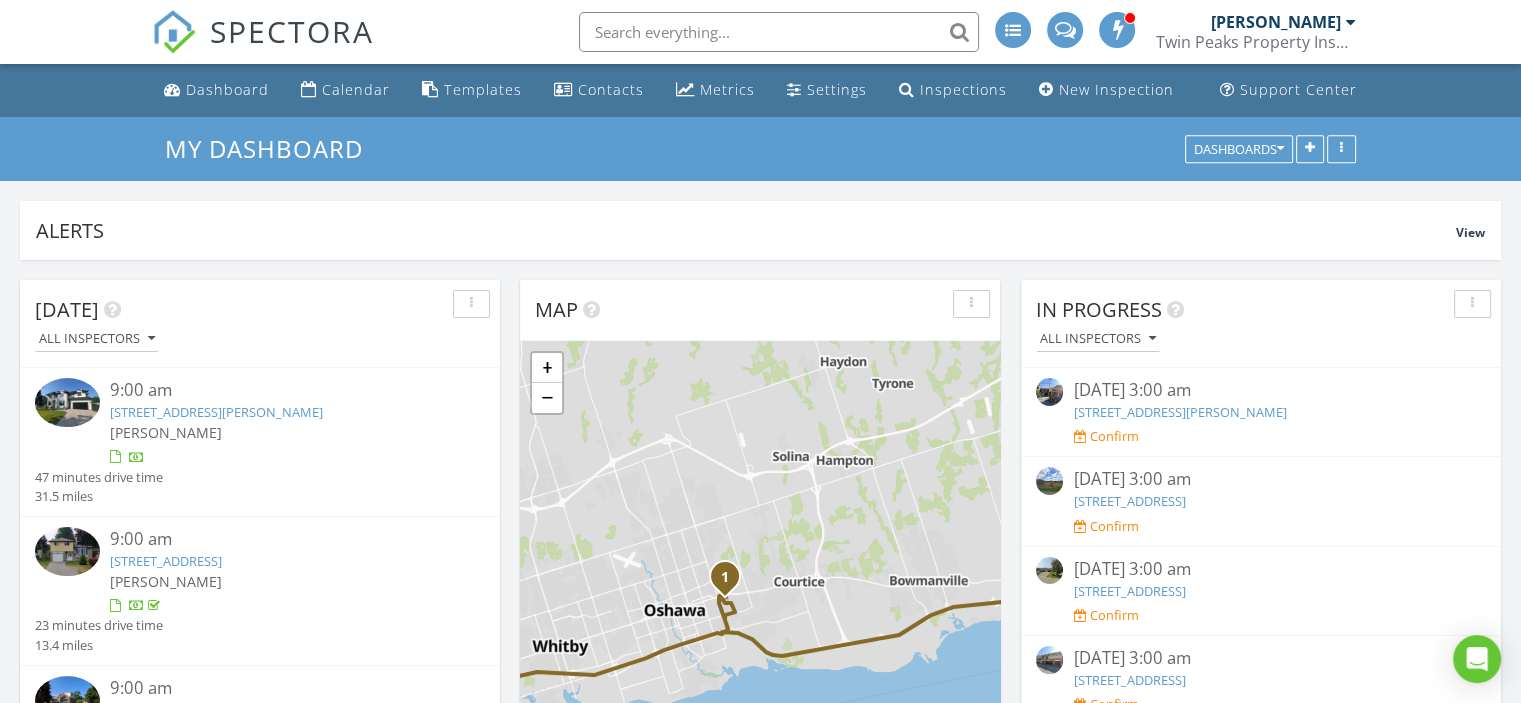 click on "176 Waneta Dr, Oakville, ON L6K 2T5" at bounding box center [216, 412] 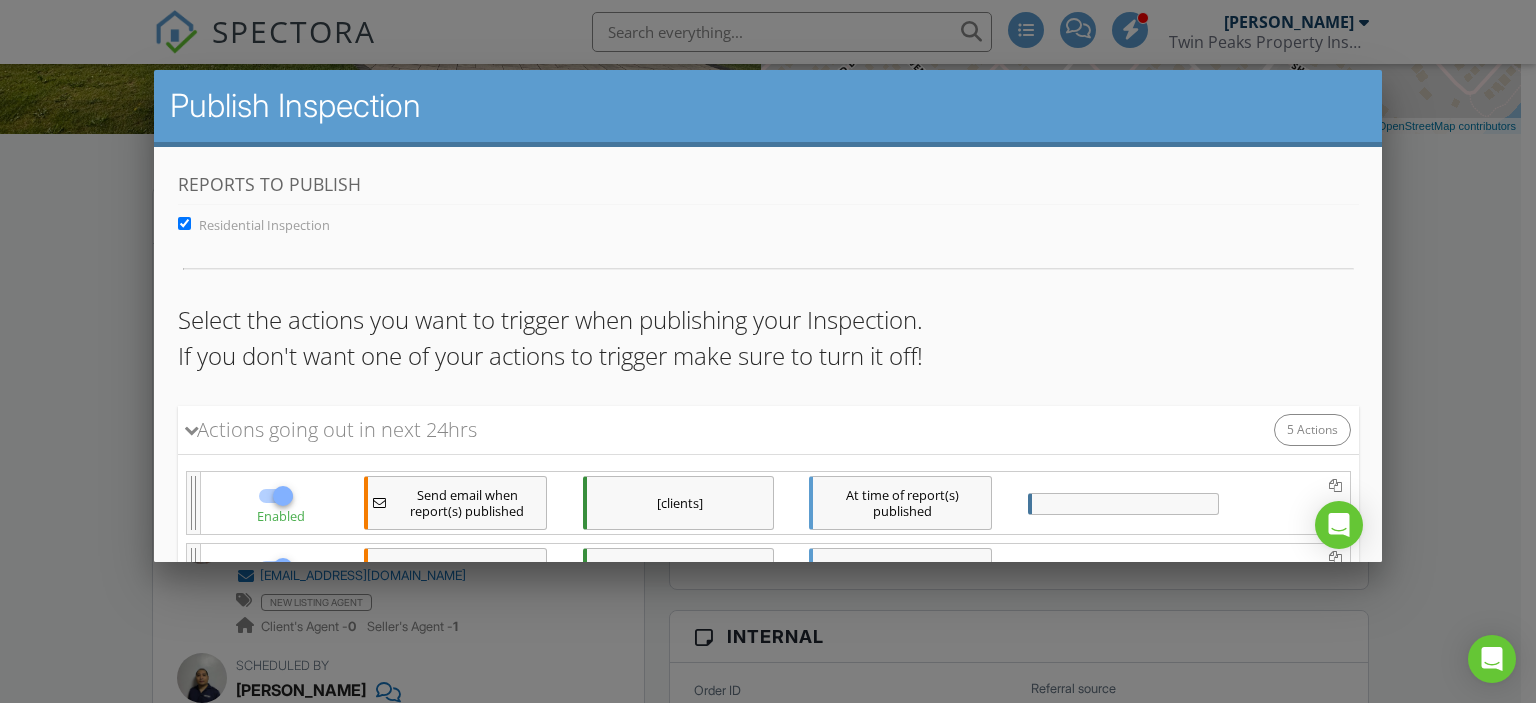 scroll, scrollTop: 383, scrollLeft: 0, axis: vertical 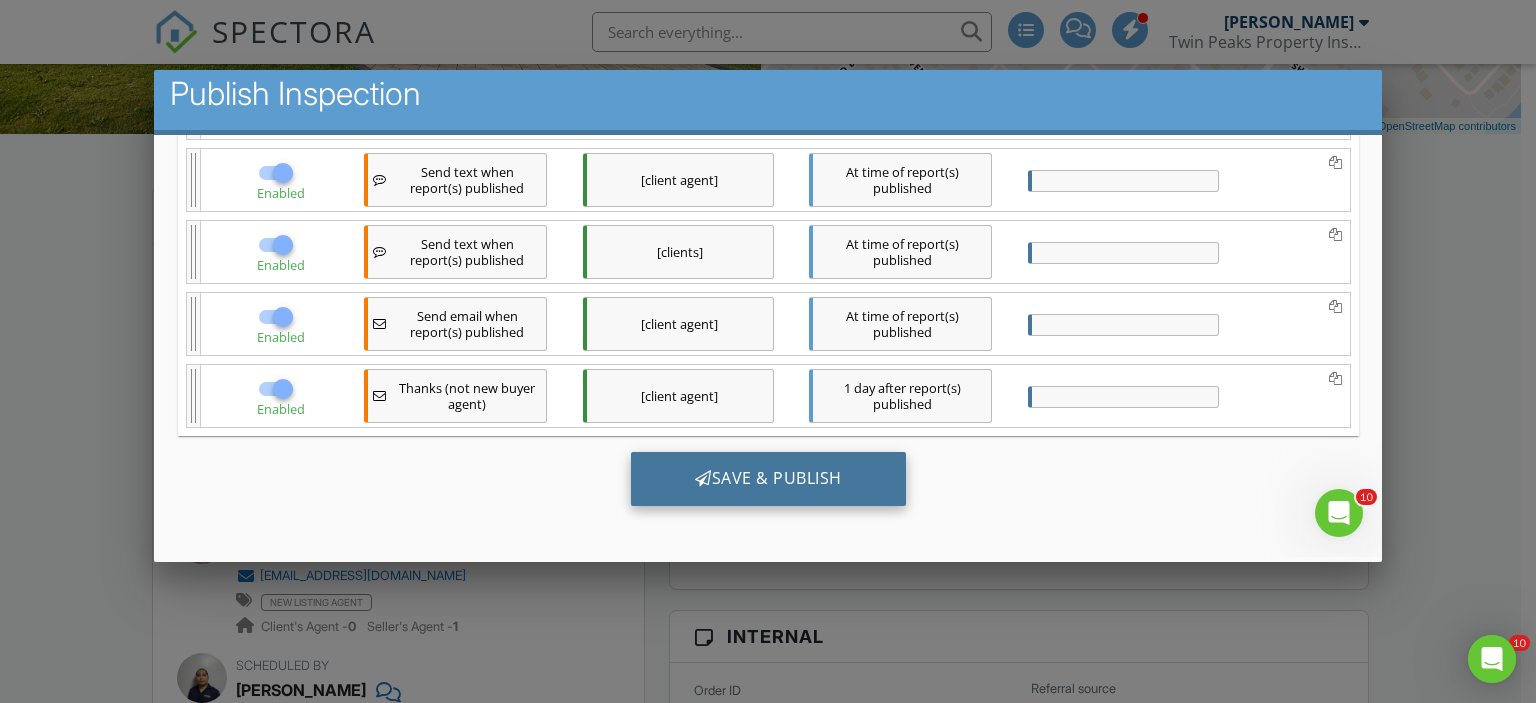 click on "Save & Publish" at bounding box center (767, 479) 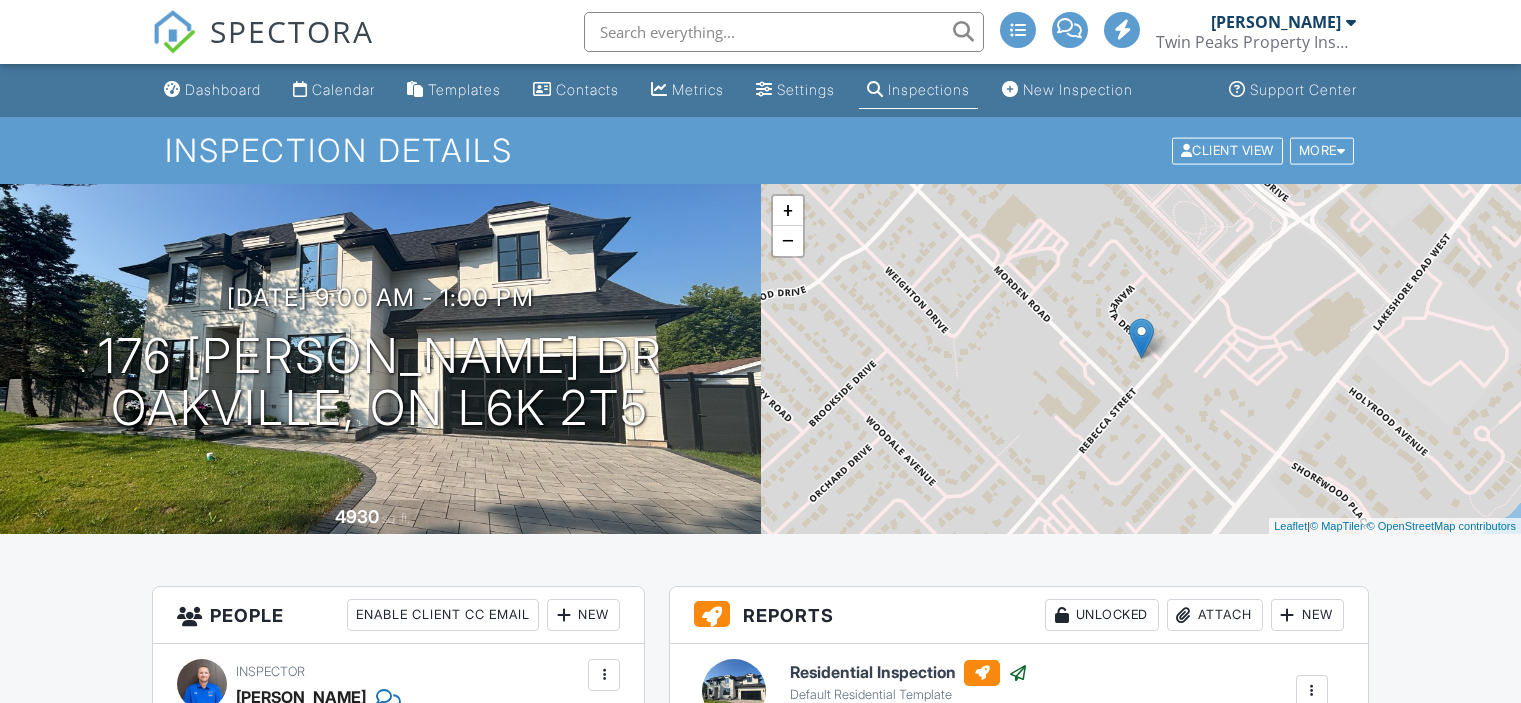 scroll, scrollTop: 0, scrollLeft: 0, axis: both 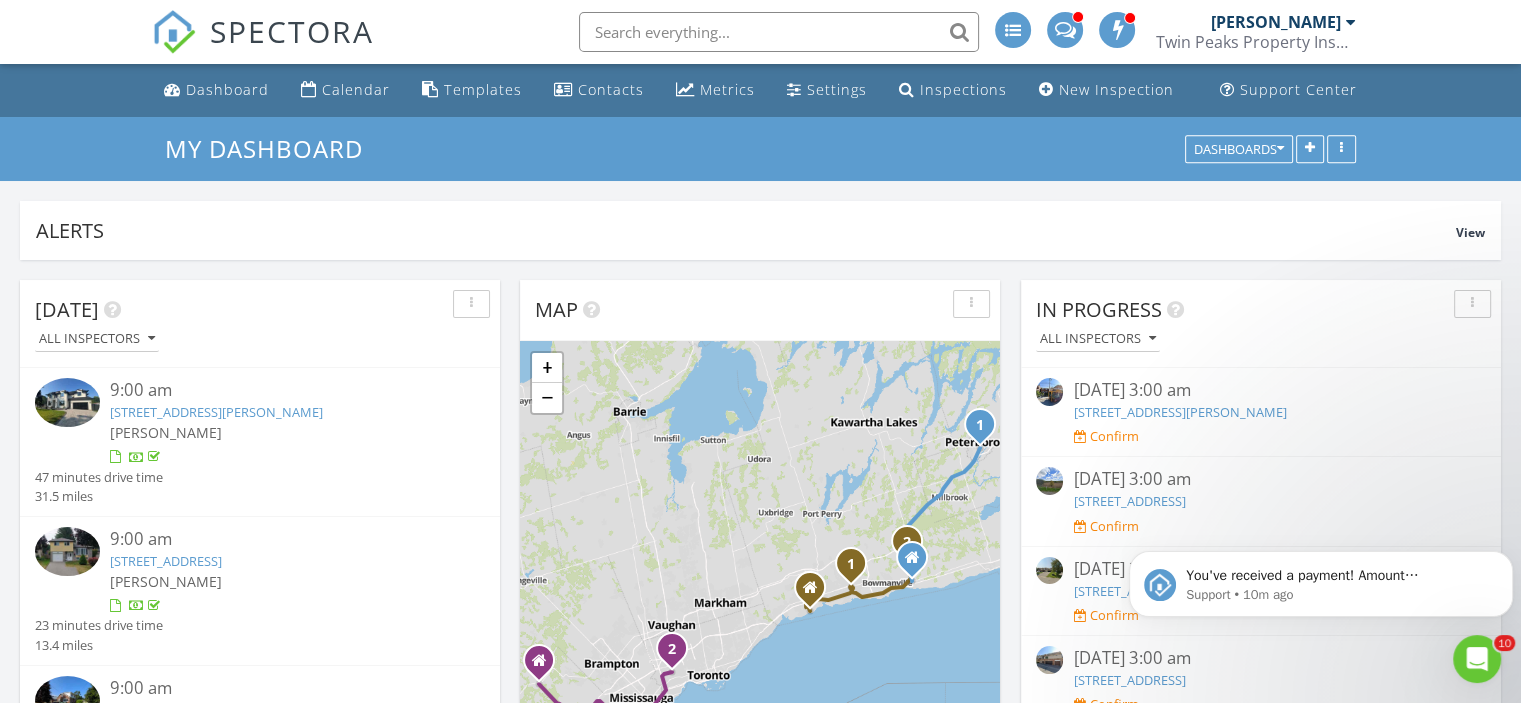 click on "83 Oakdale Dr , Oshawa, ON L1H 6W9" at bounding box center (166, 561) 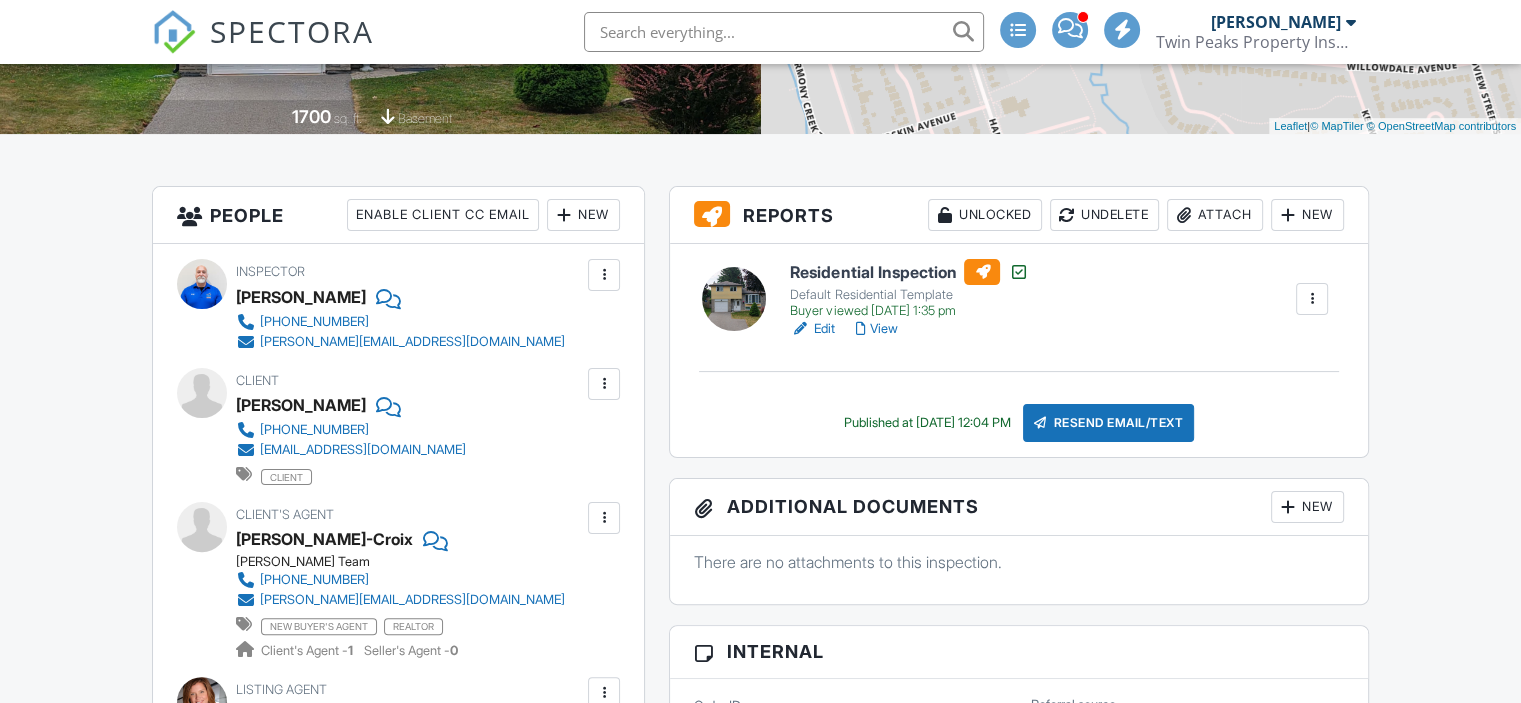 scroll, scrollTop: 400, scrollLeft: 0, axis: vertical 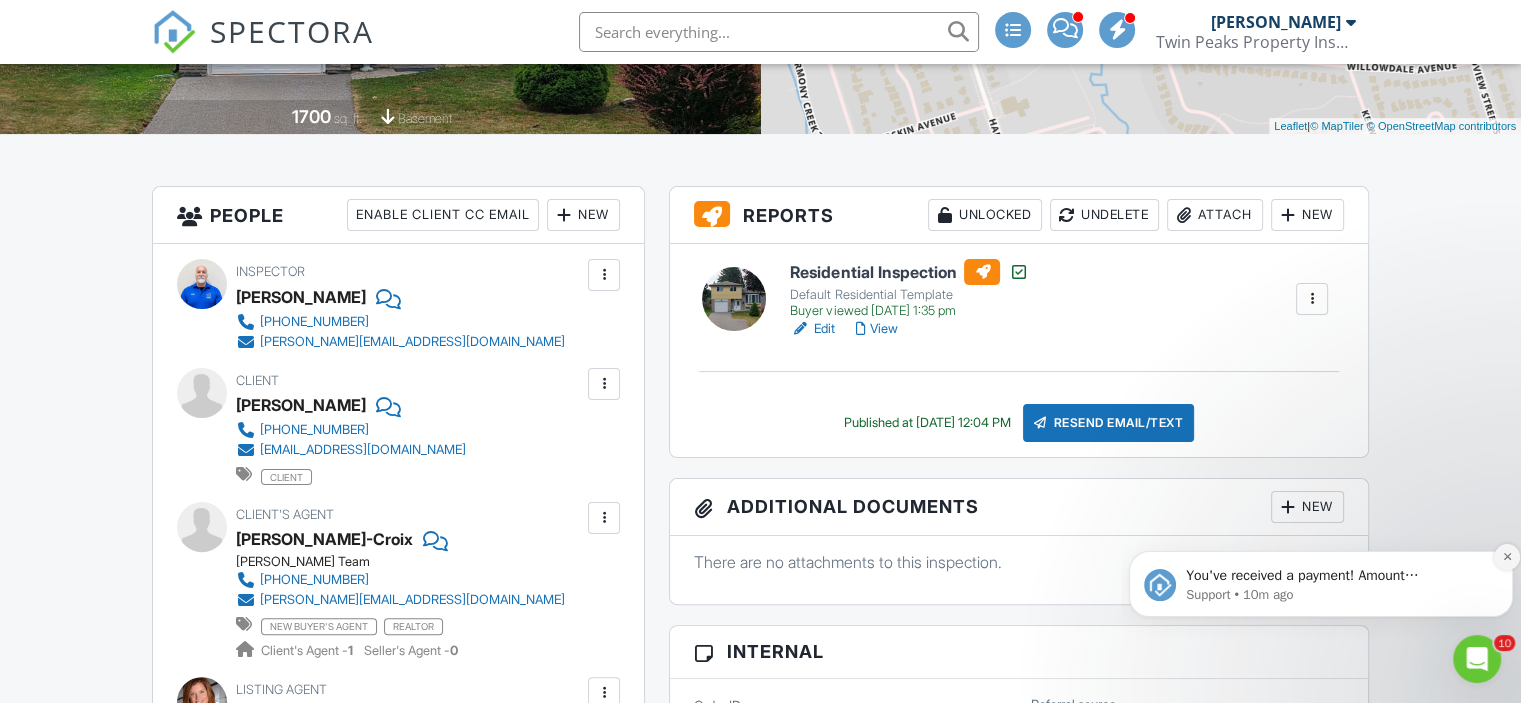 click 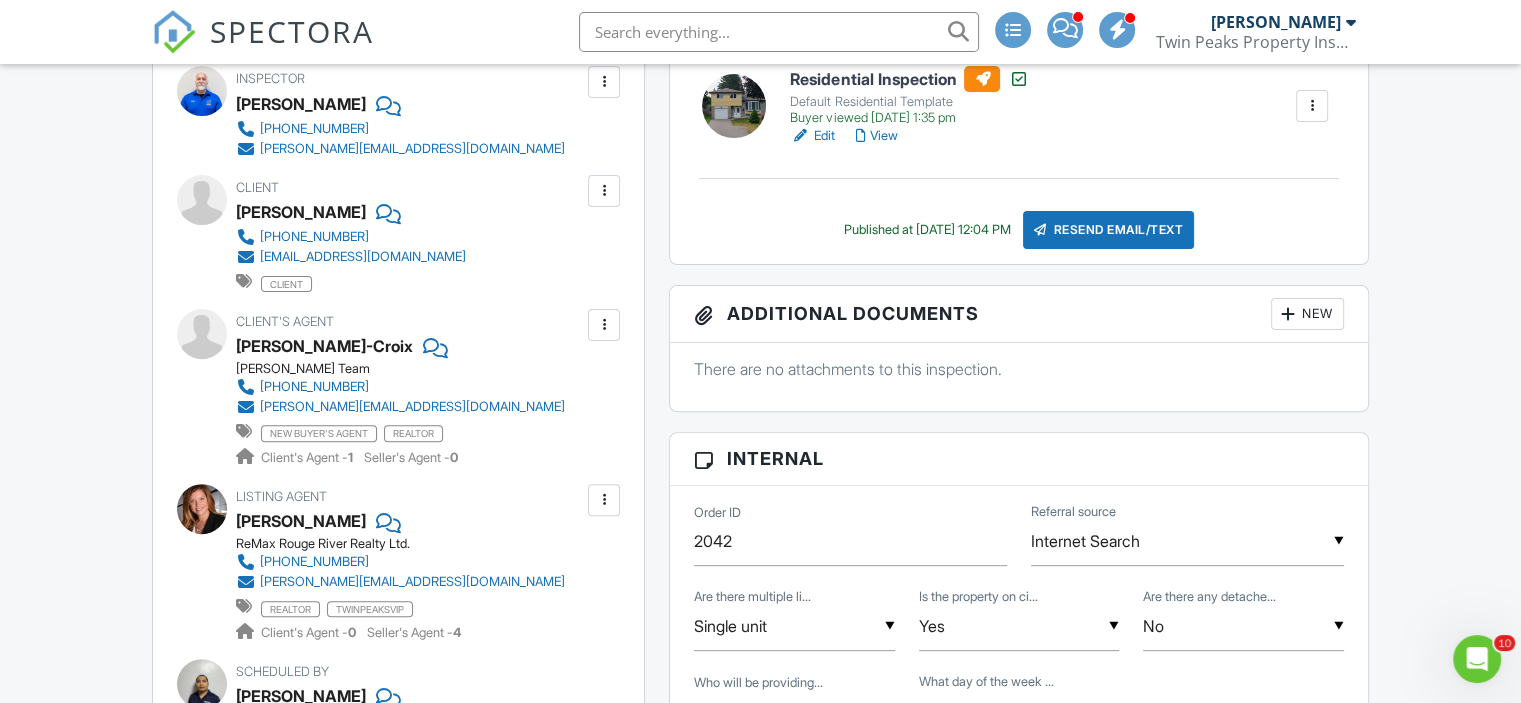 scroll, scrollTop: 600, scrollLeft: 0, axis: vertical 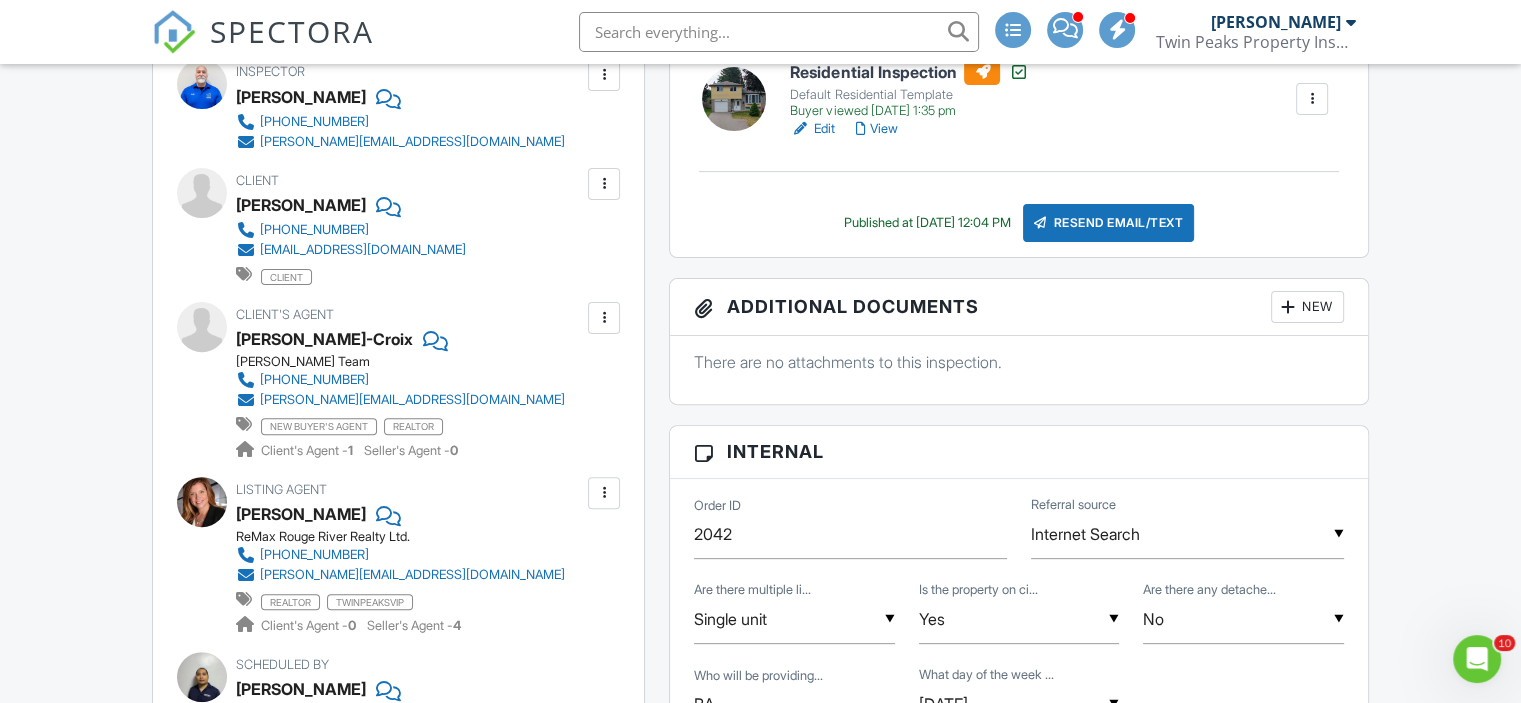 drag, startPoint x: 212, startPoint y: 12, endPoint x: 238, endPoint y: 30, distance: 31.622776 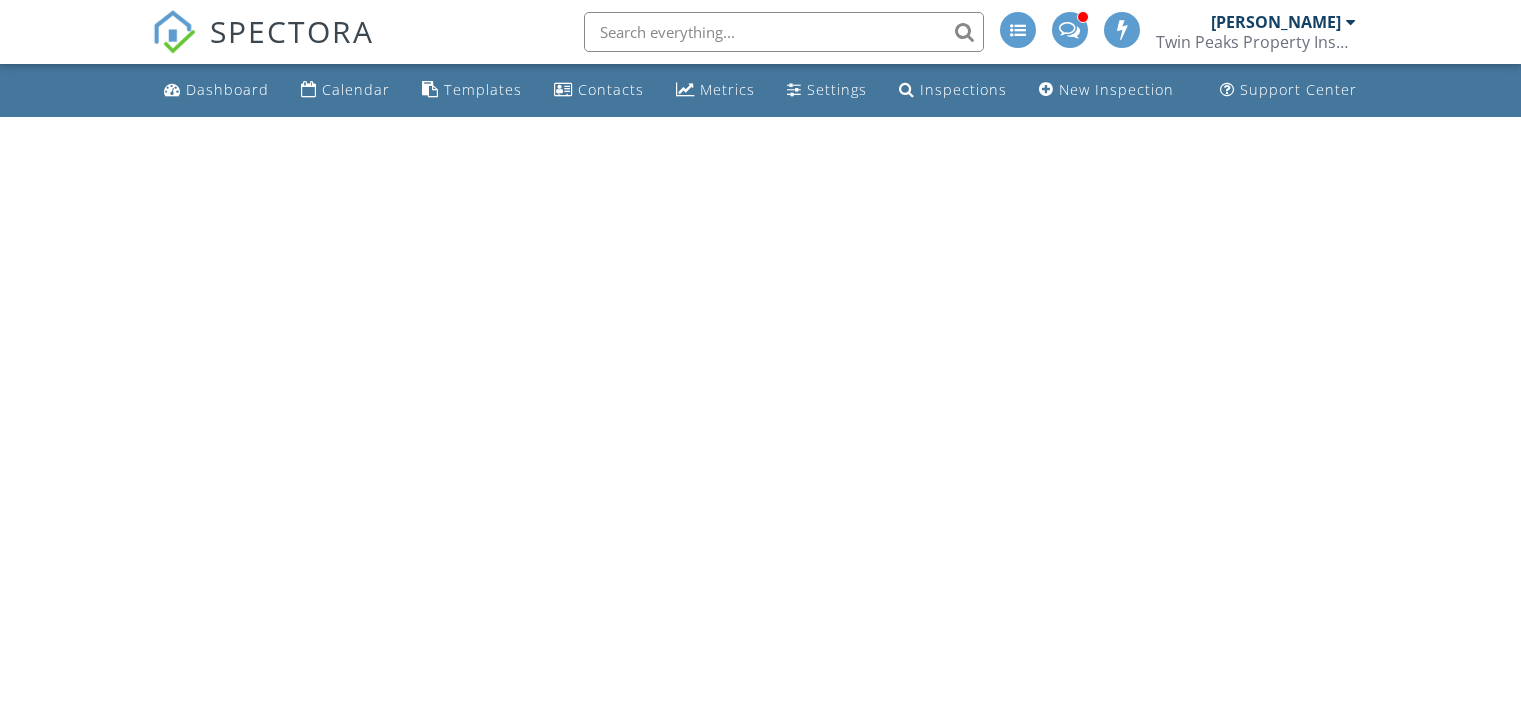 scroll, scrollTop: 0, scrollLeft: 0, axis: both 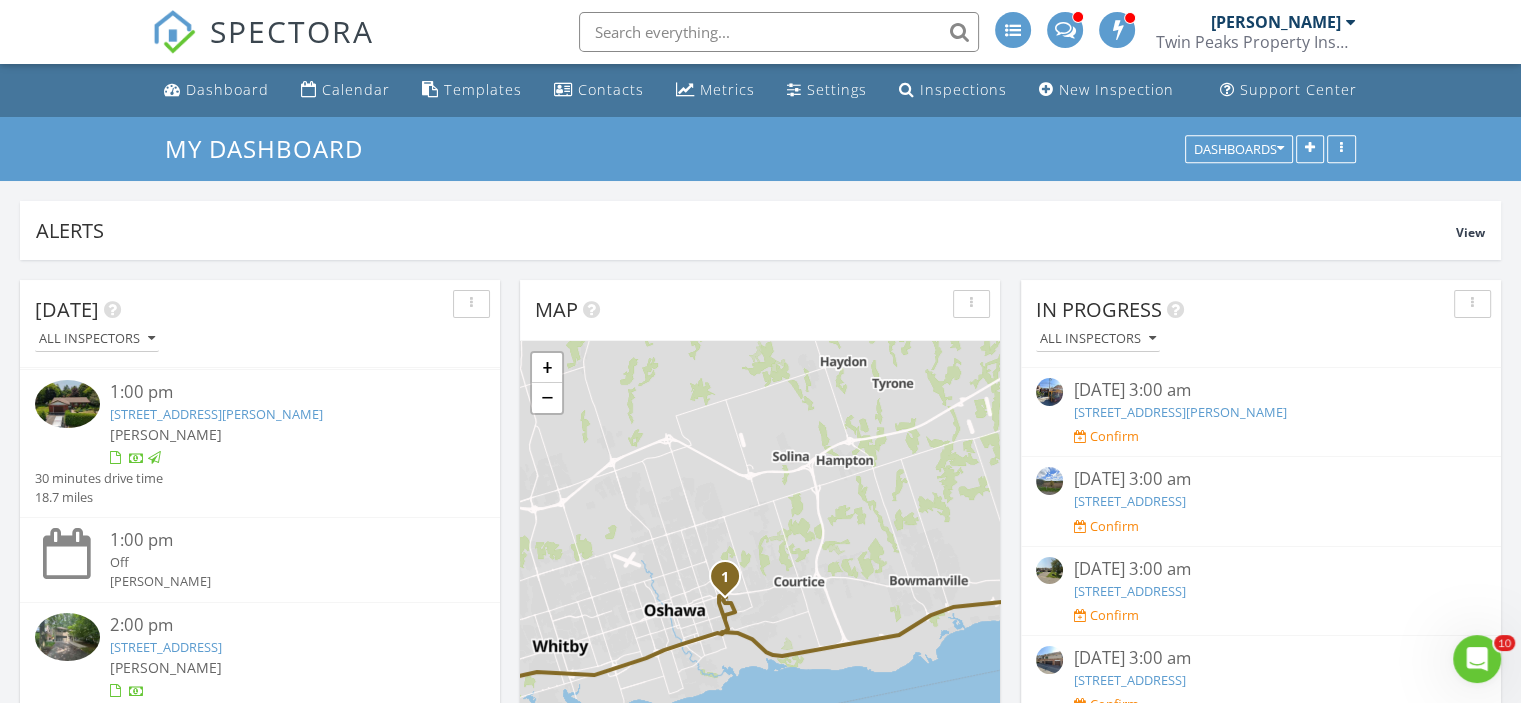 click on "54 Irwin Rd, Clarington, ON L0B 1M0" at bounding box center (216, 414) 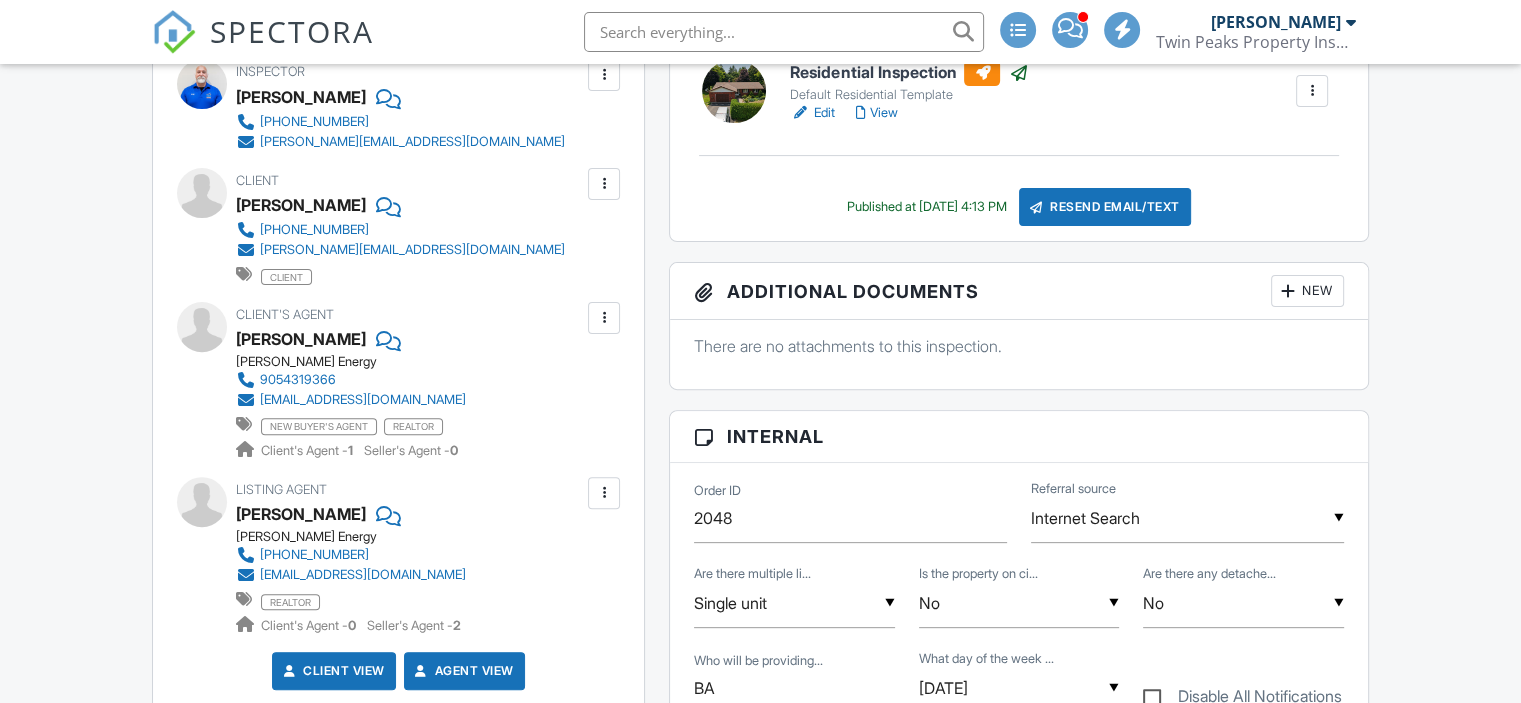 scroll, scrollTop: 600, scrollLeft: 0, axis: vertical 